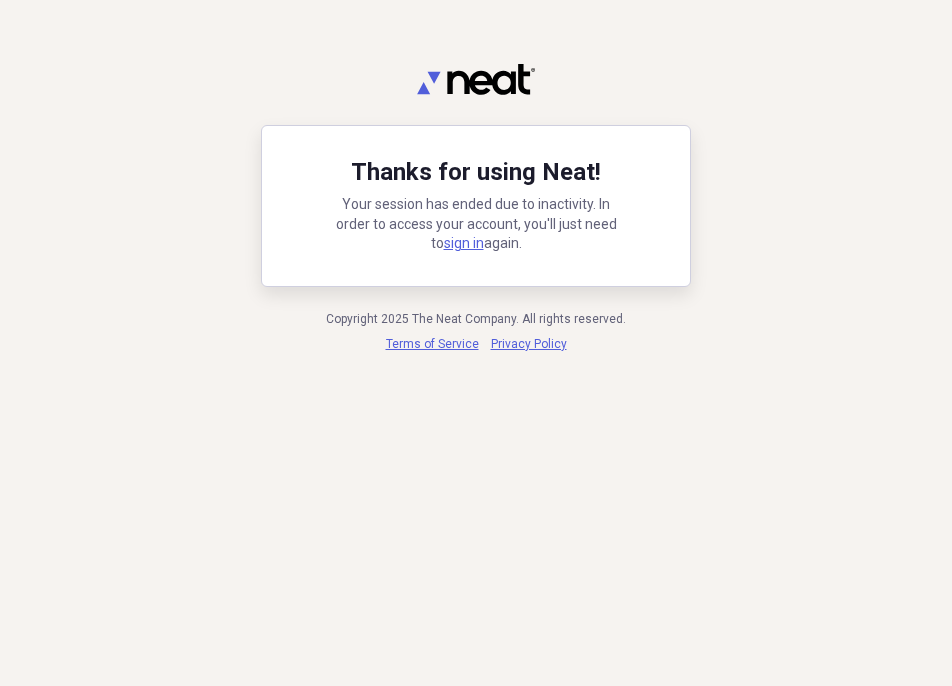 scroll, scrollTop: 0, scrollLeft: 0, axis: both 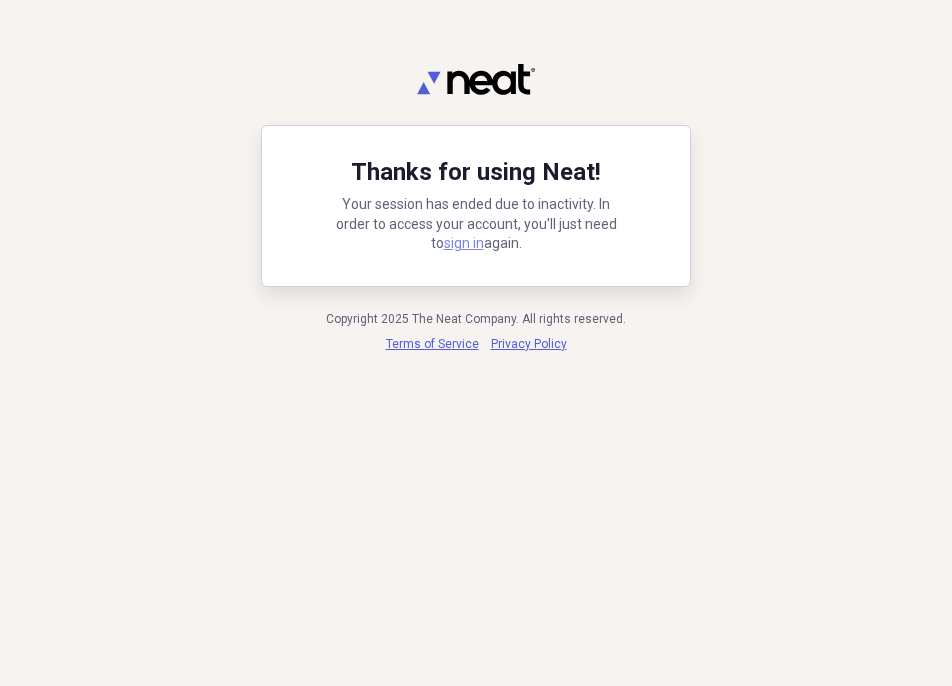 click on "sign in" at bounding box center [464, 243] 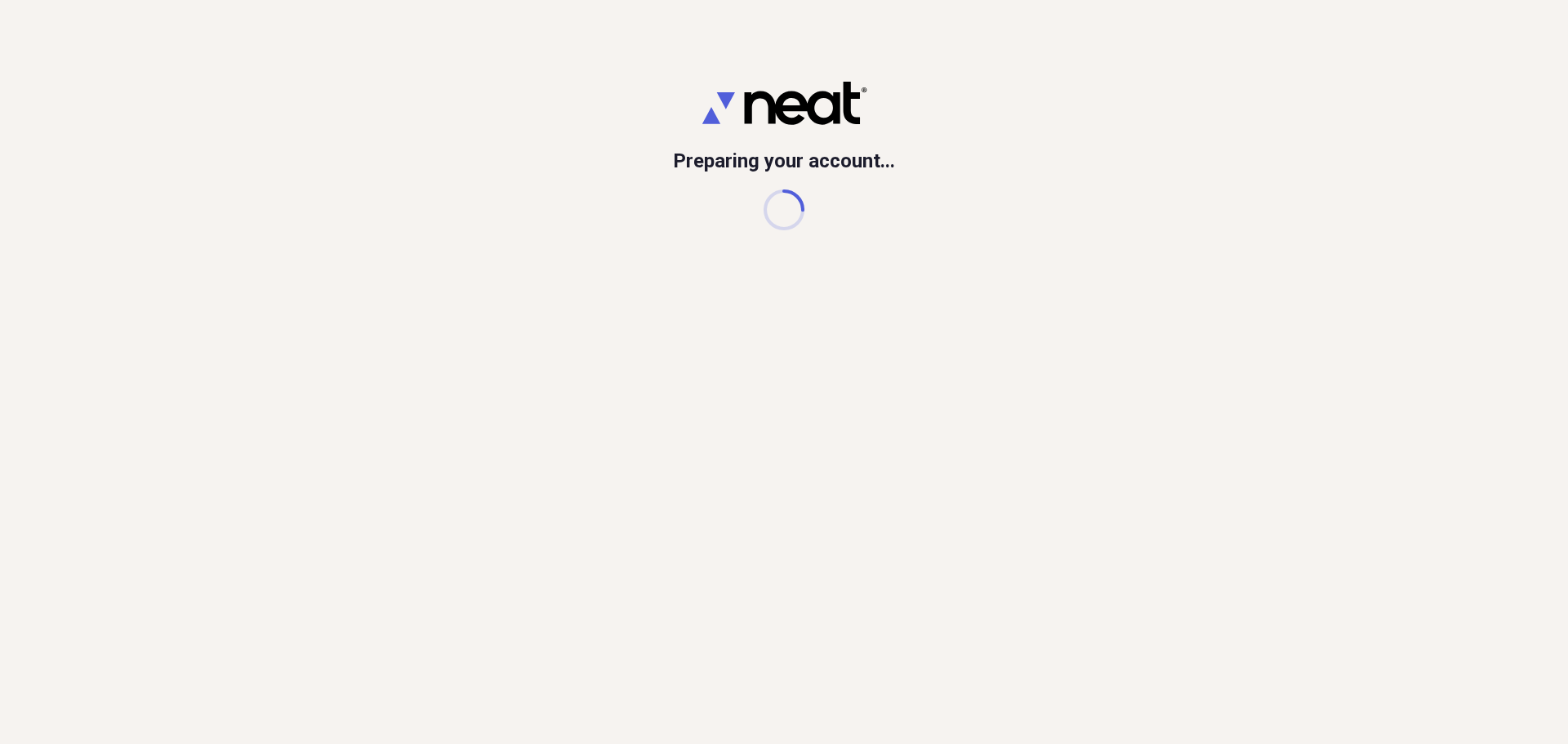 scroll, scrollTop: 0, scrollLeft: 0, axis: both 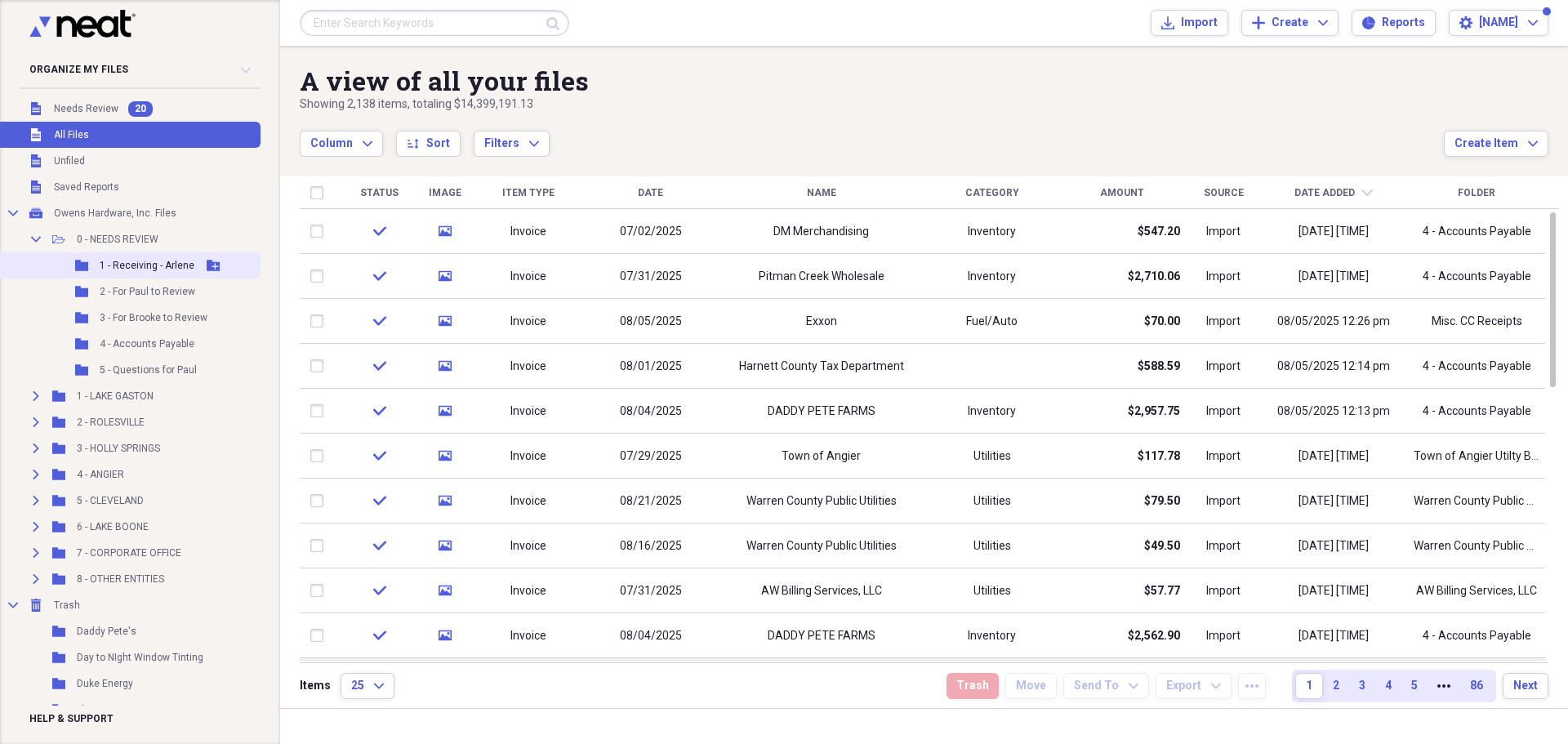 click on "1 - Receiving - Arlene" at bounding box center [147, 265] 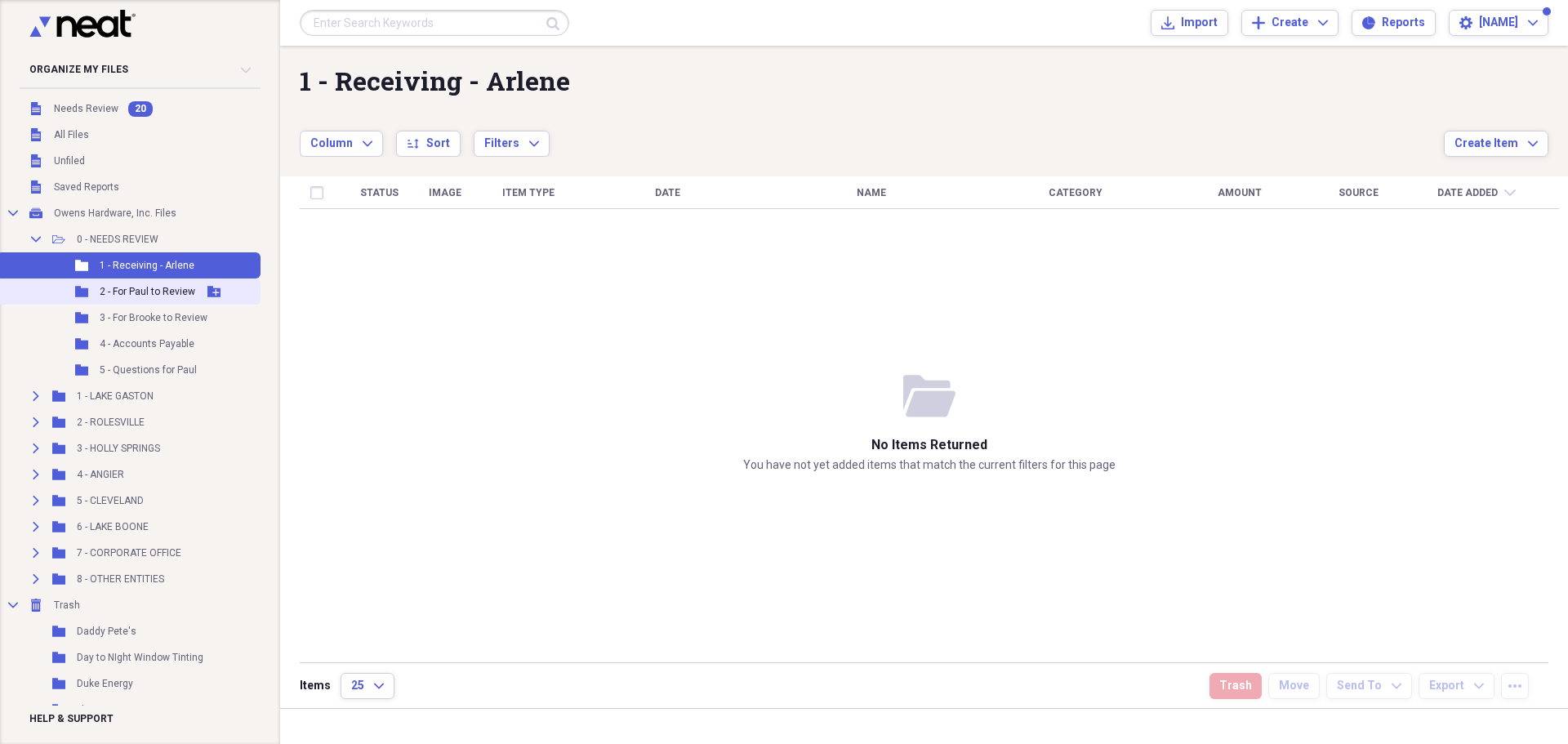 click on "2 - For Paul to Review" at bounding box center [147, 292] 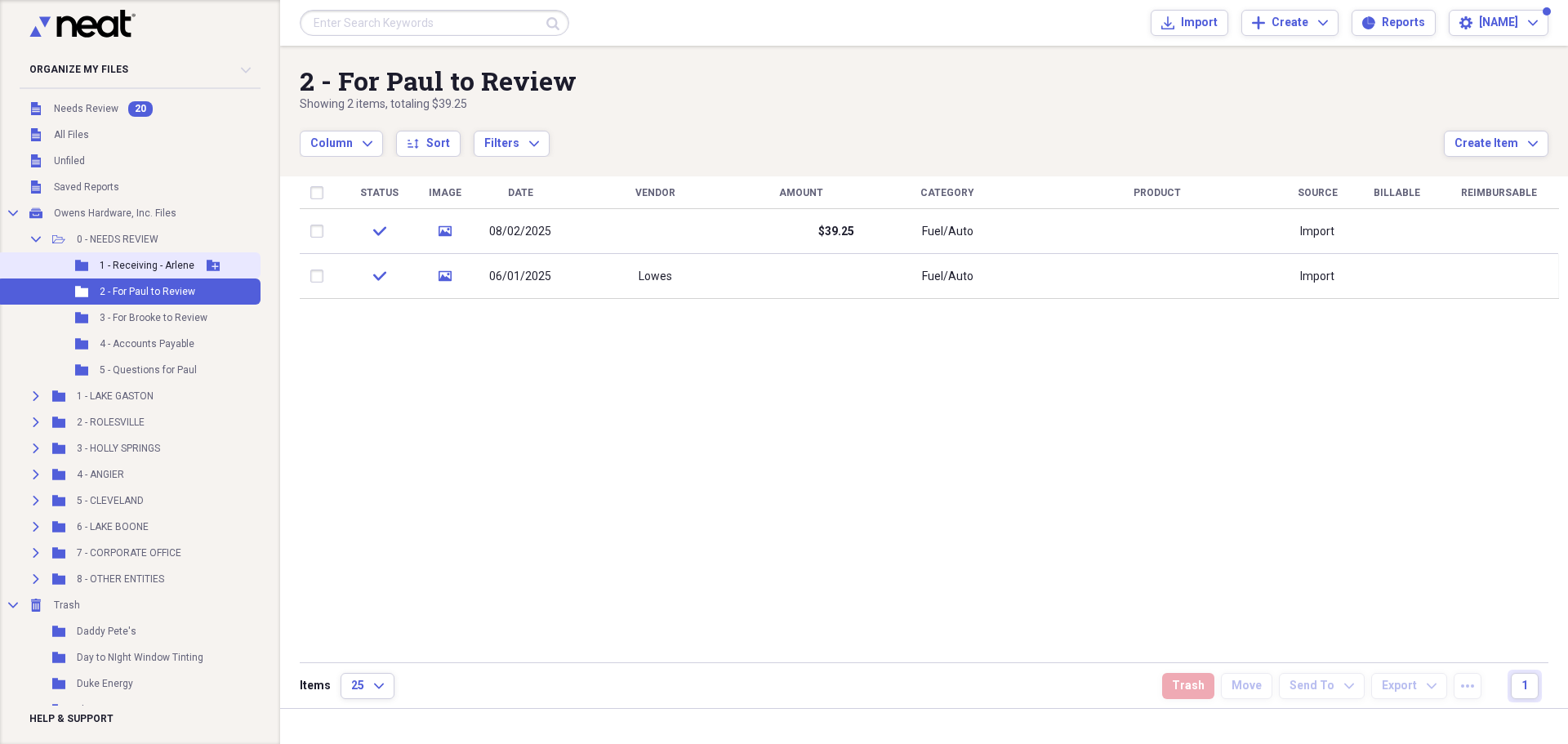 click on "1 - Receiving - Arlene" at bounding box center (147, 265) 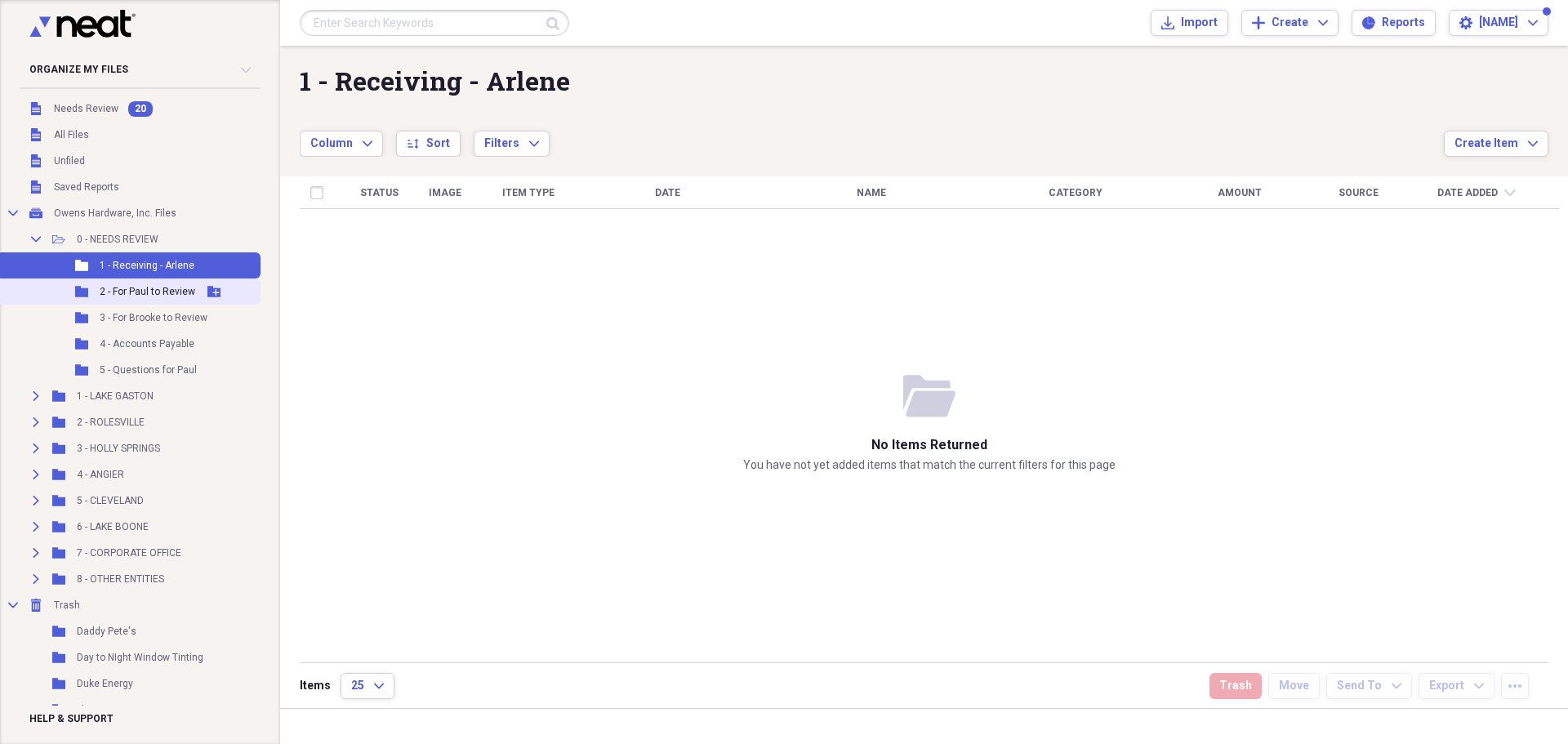 click on "2 - For Paul to Review" at bounding box center [147, 292] 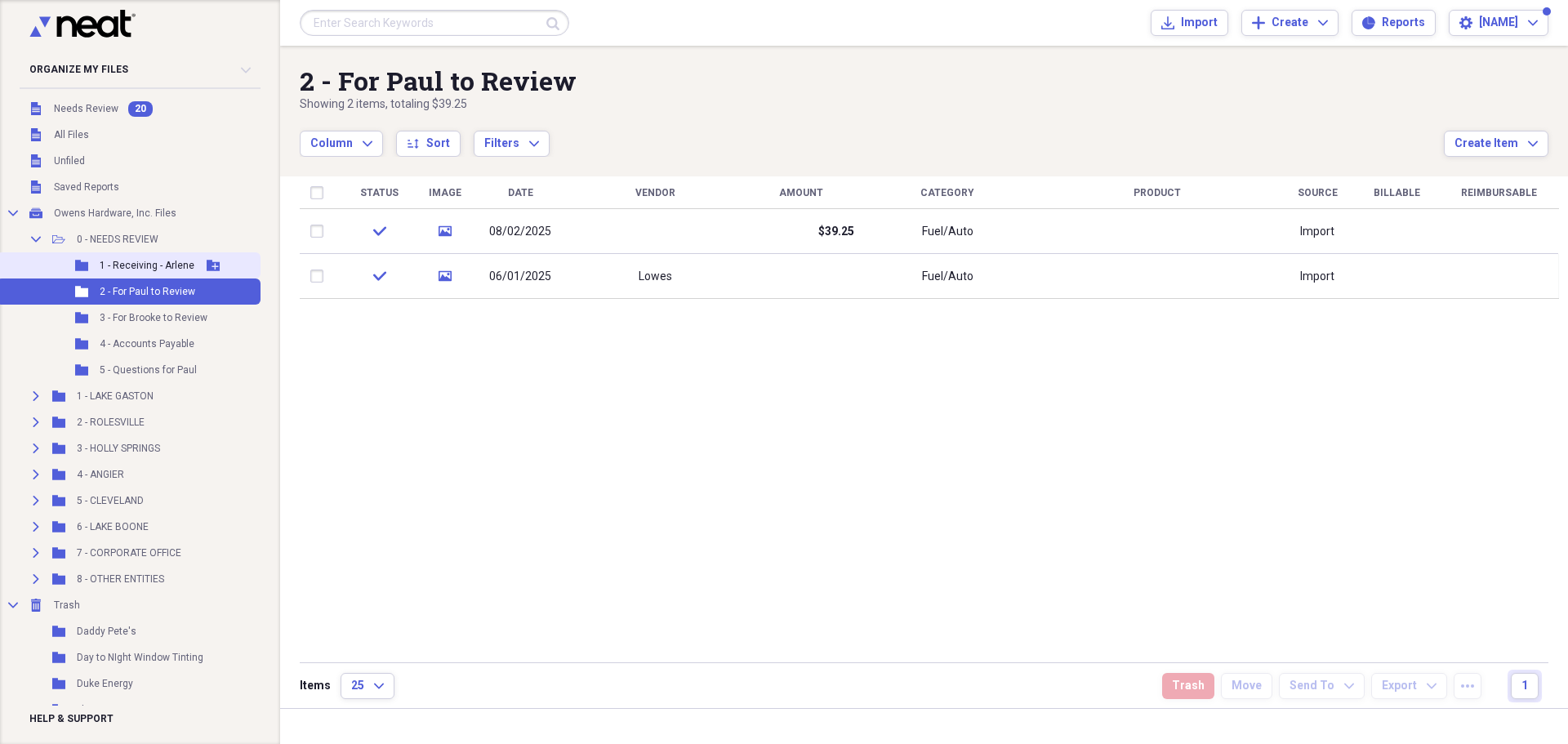 click on "Folder 1 - Receiving - Arlene Add Folder" at bounding box center [128, 265] 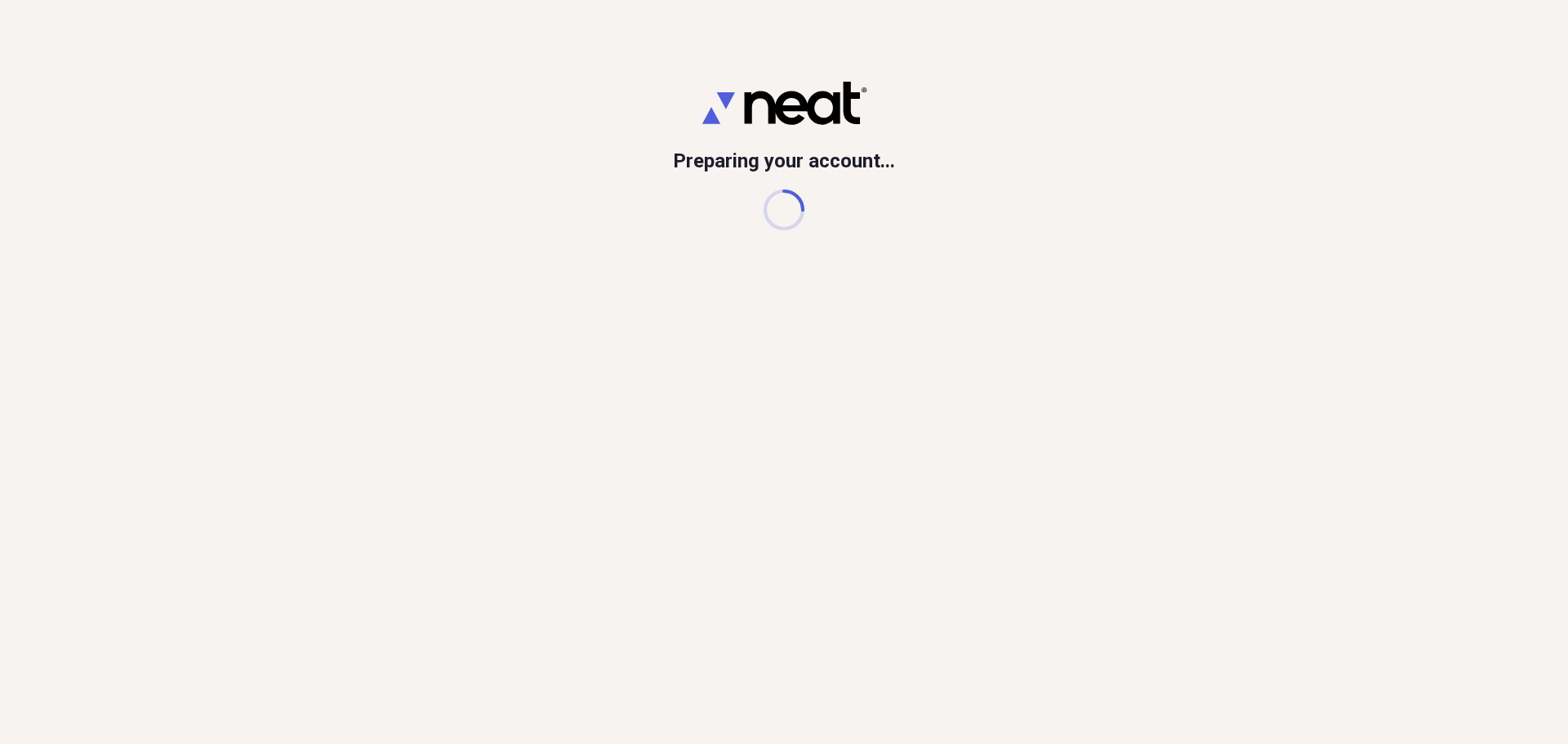 scroll, scrollTop: 0, scrollLeft: 0, axis: both 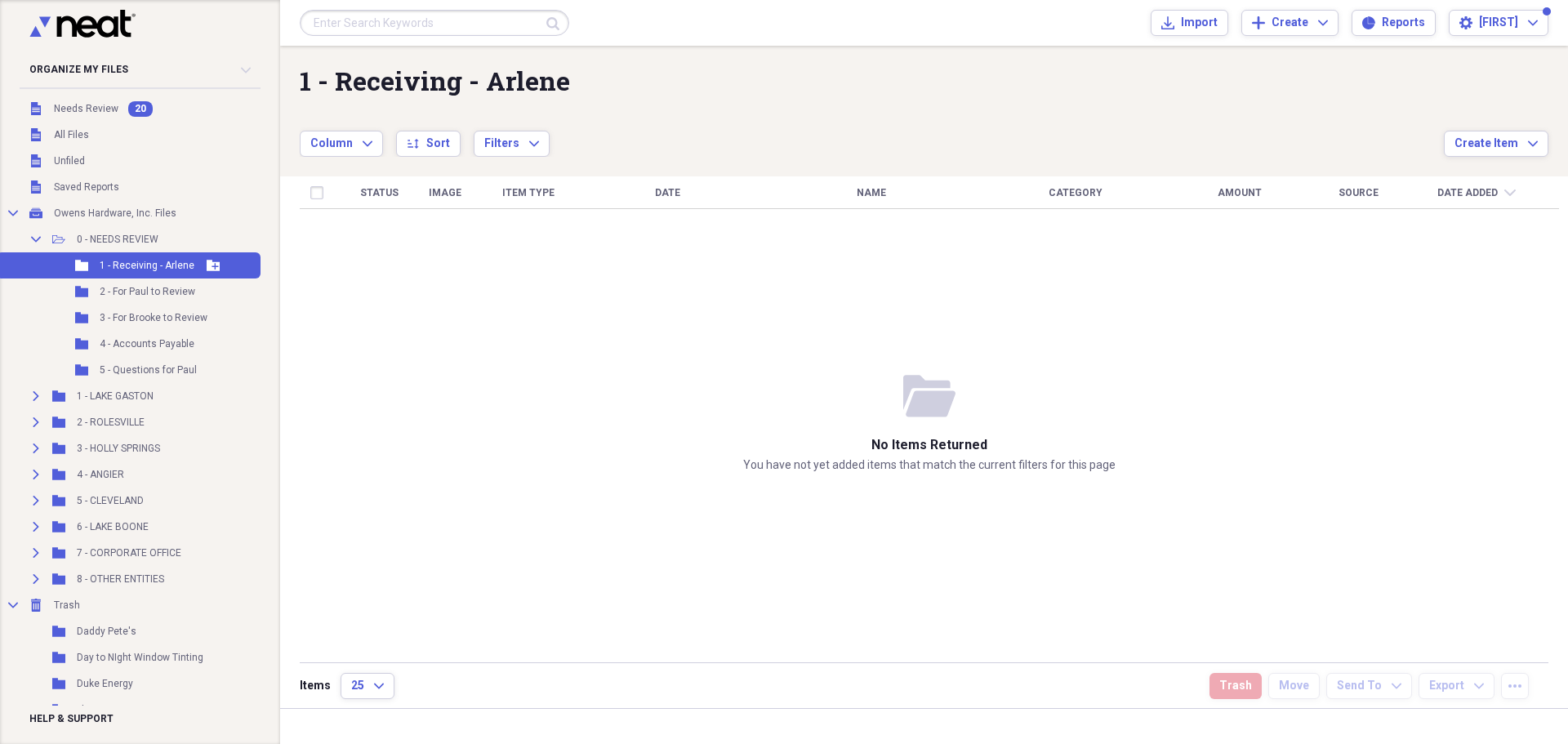 click on "1 - Receiving - Arlene" at bounding box center [147, 265] 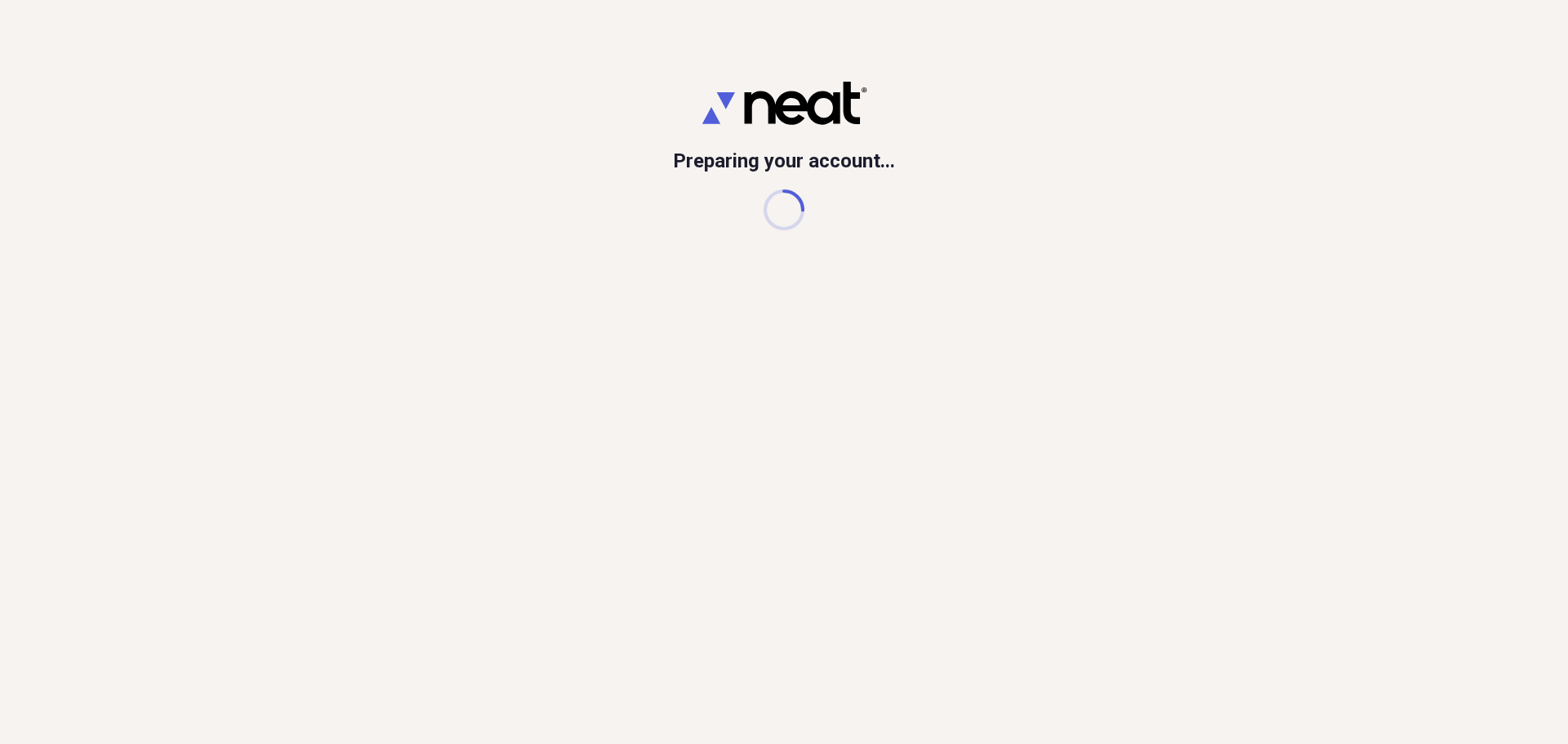 scroll, scrollTop: 0, scrollLeft: 0, axis: both 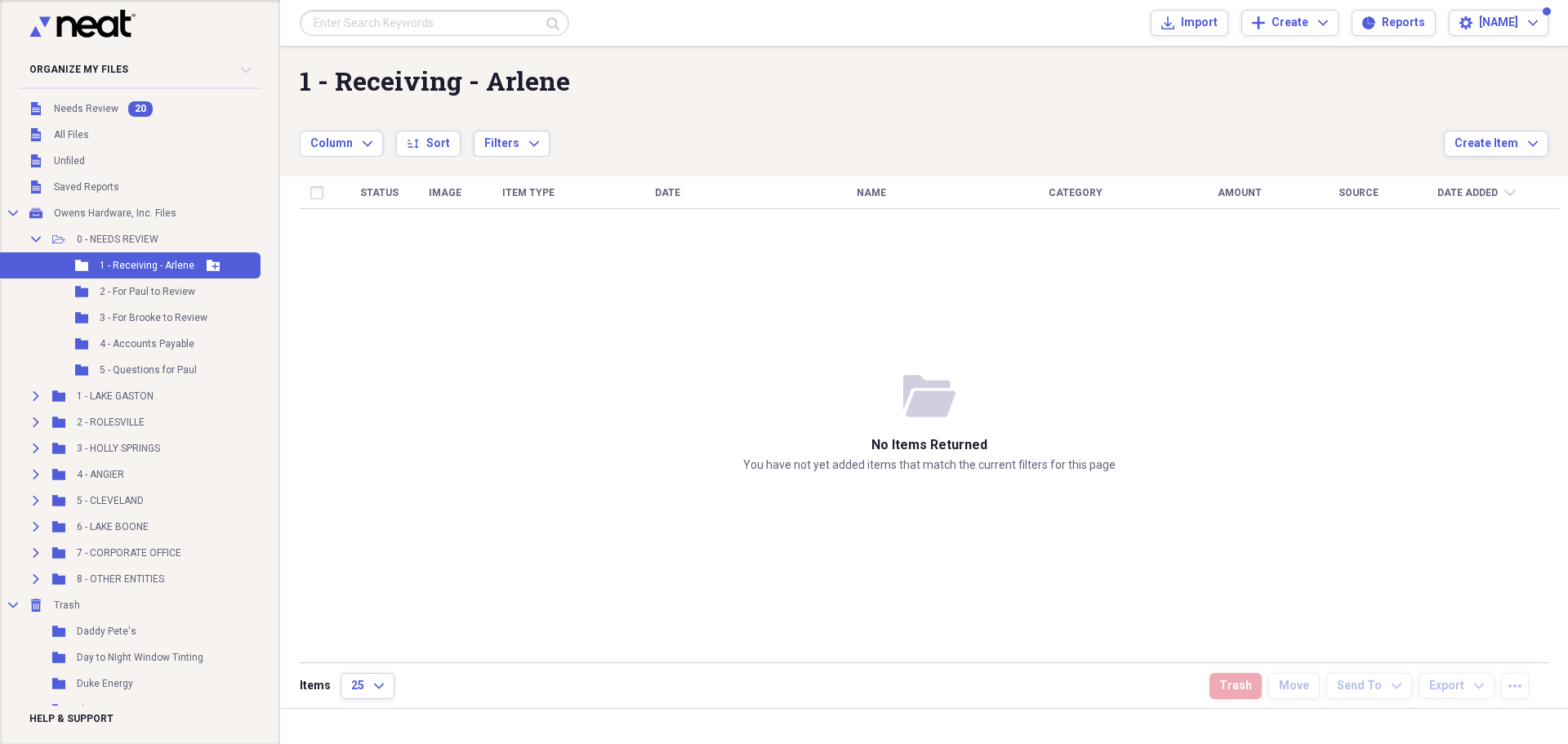 click on "1 - Receiving - Arlene" at bounding box center [147, 265] 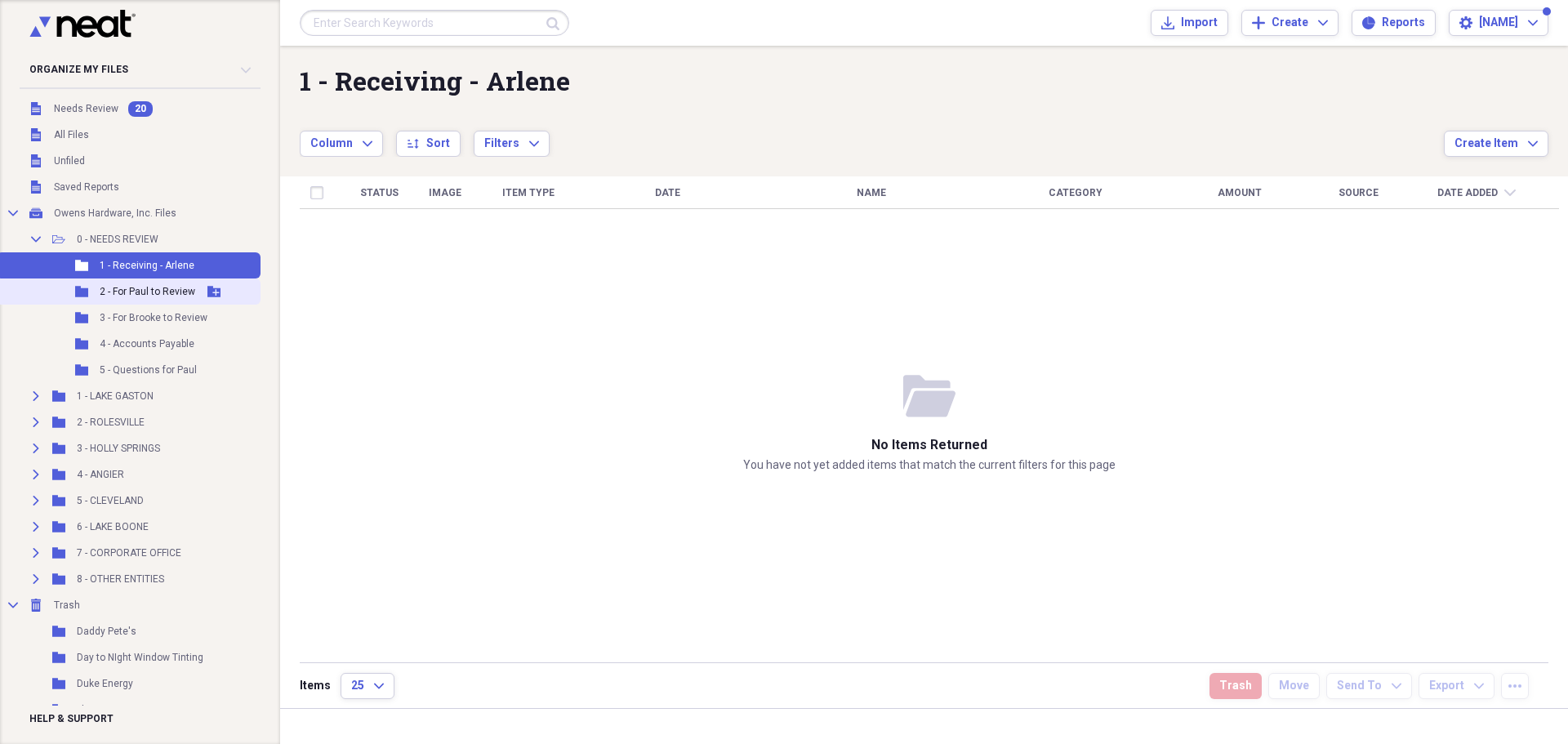 click on "2 - For Paul to Review" at bounding box center (147, 292) 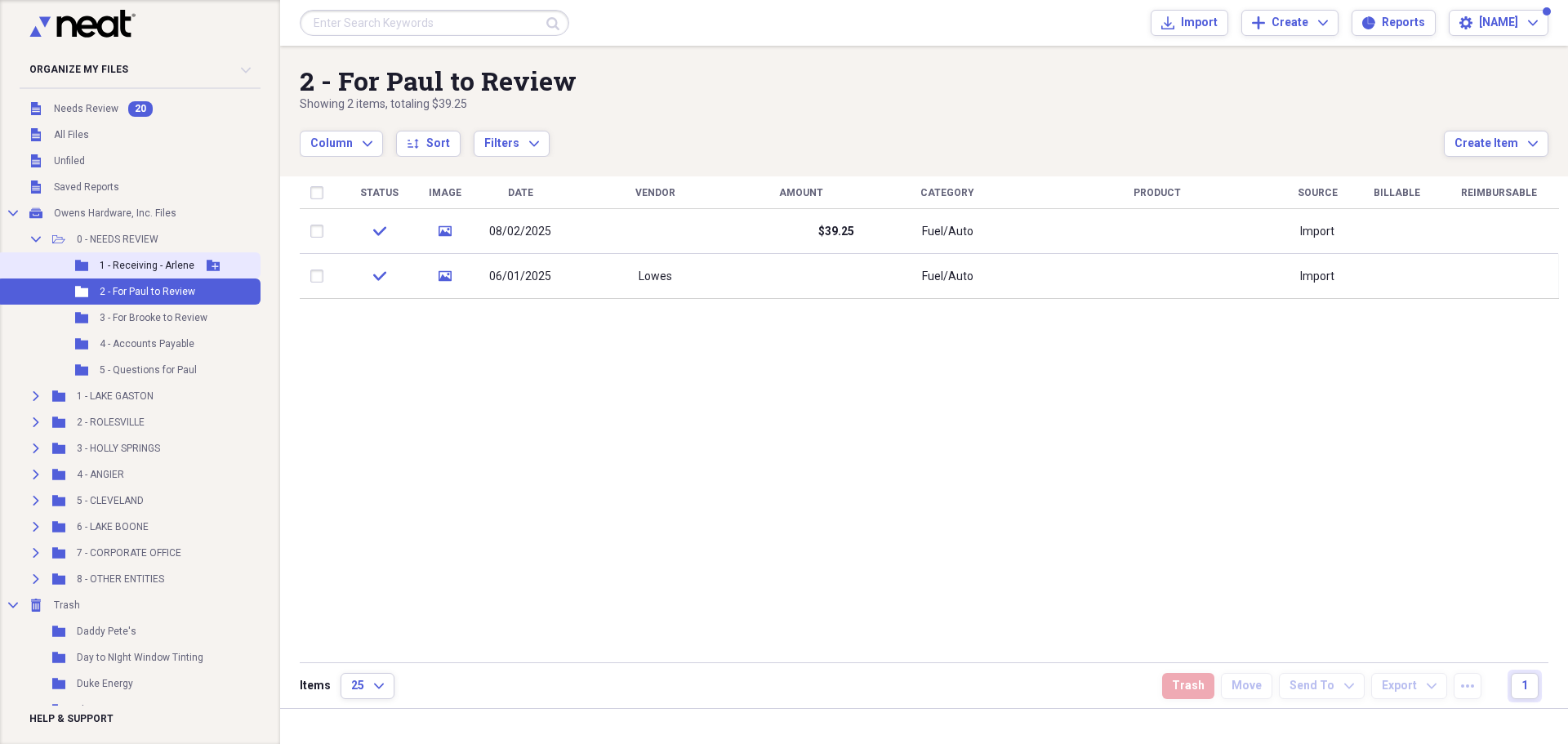 click on "1 - Receiving - Arlene" at bounding box center (147, 265) 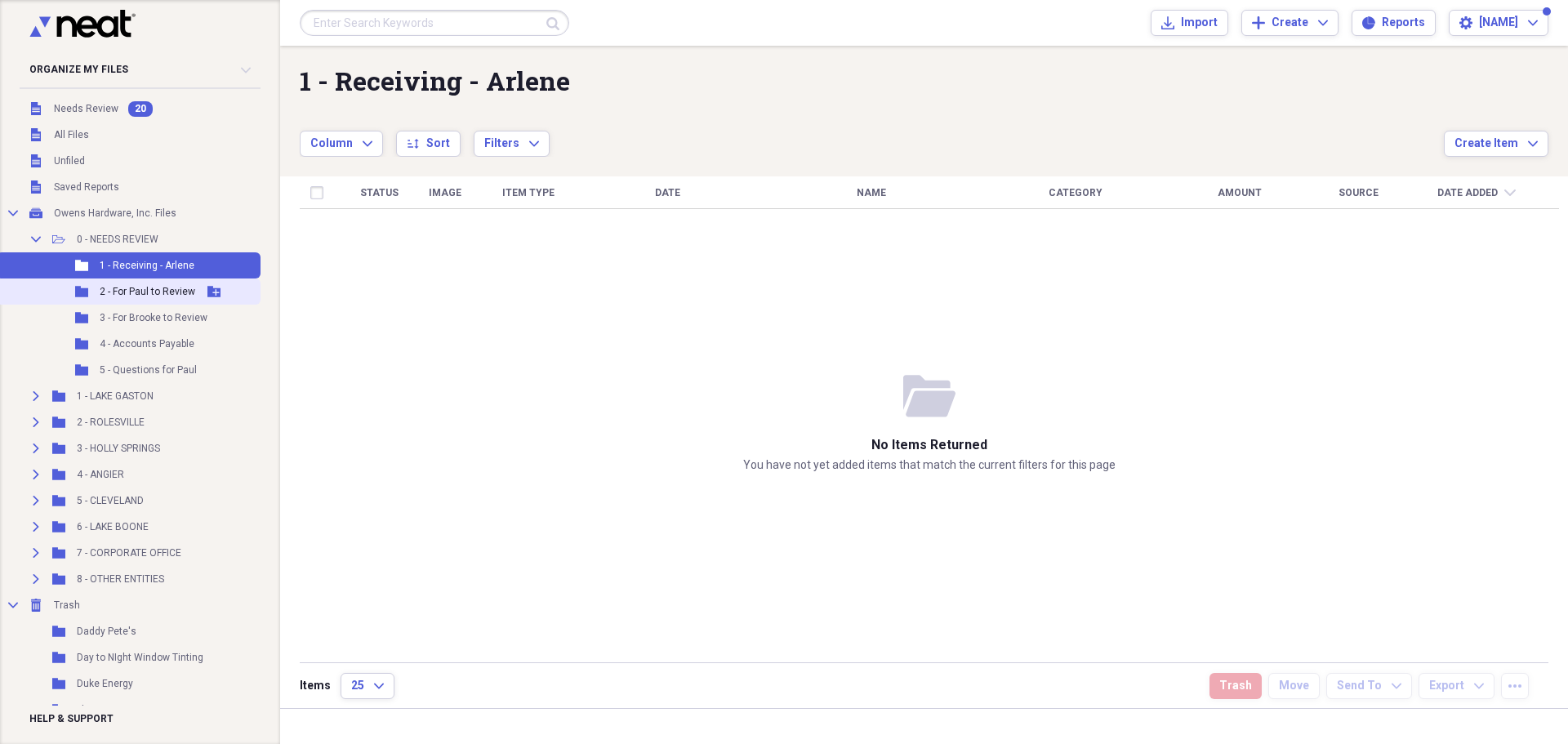 click on "2 - For Paul to Review" at bounding box center (147, 292) 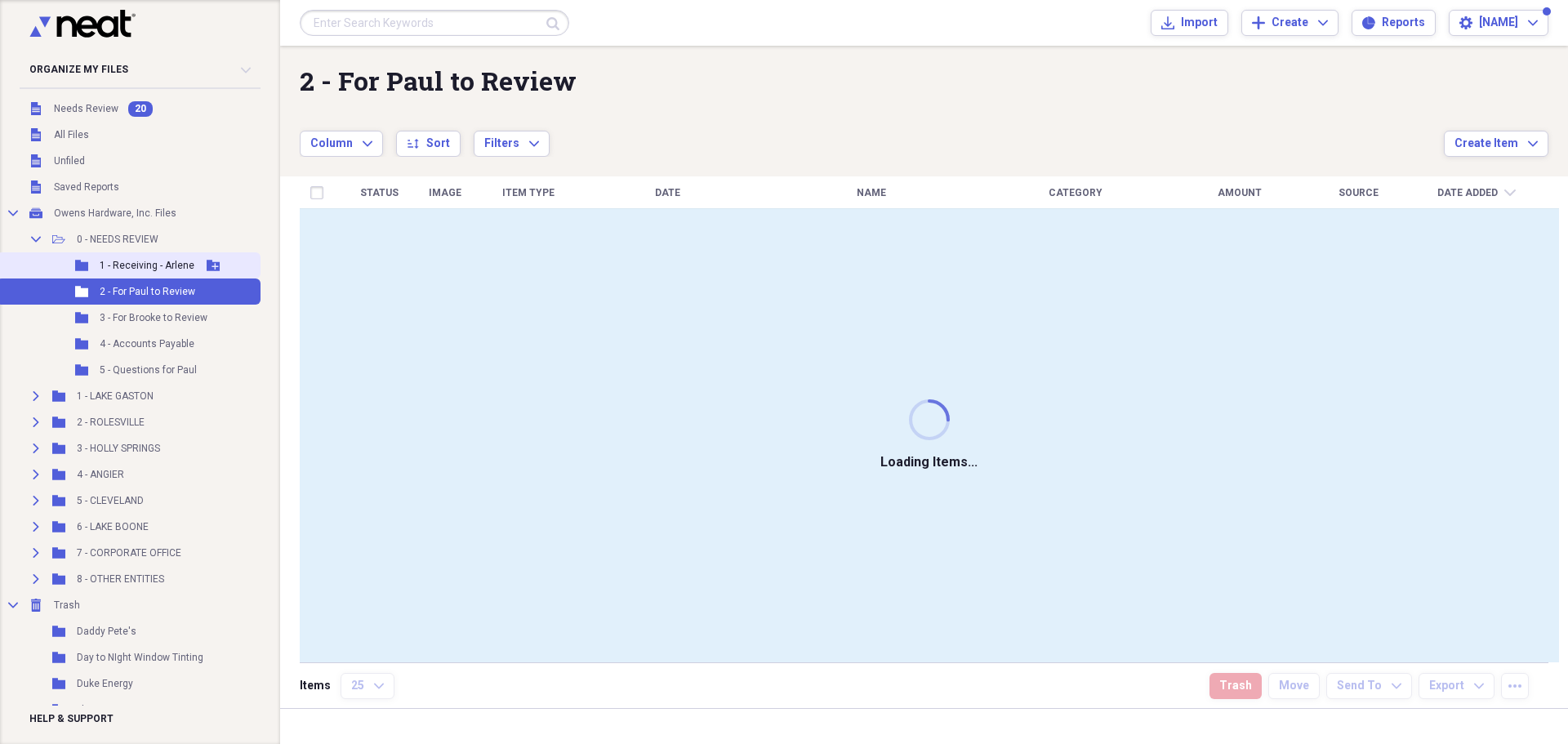 click on "1 - Receiving - Arlene" at bounding box center [147, 265] 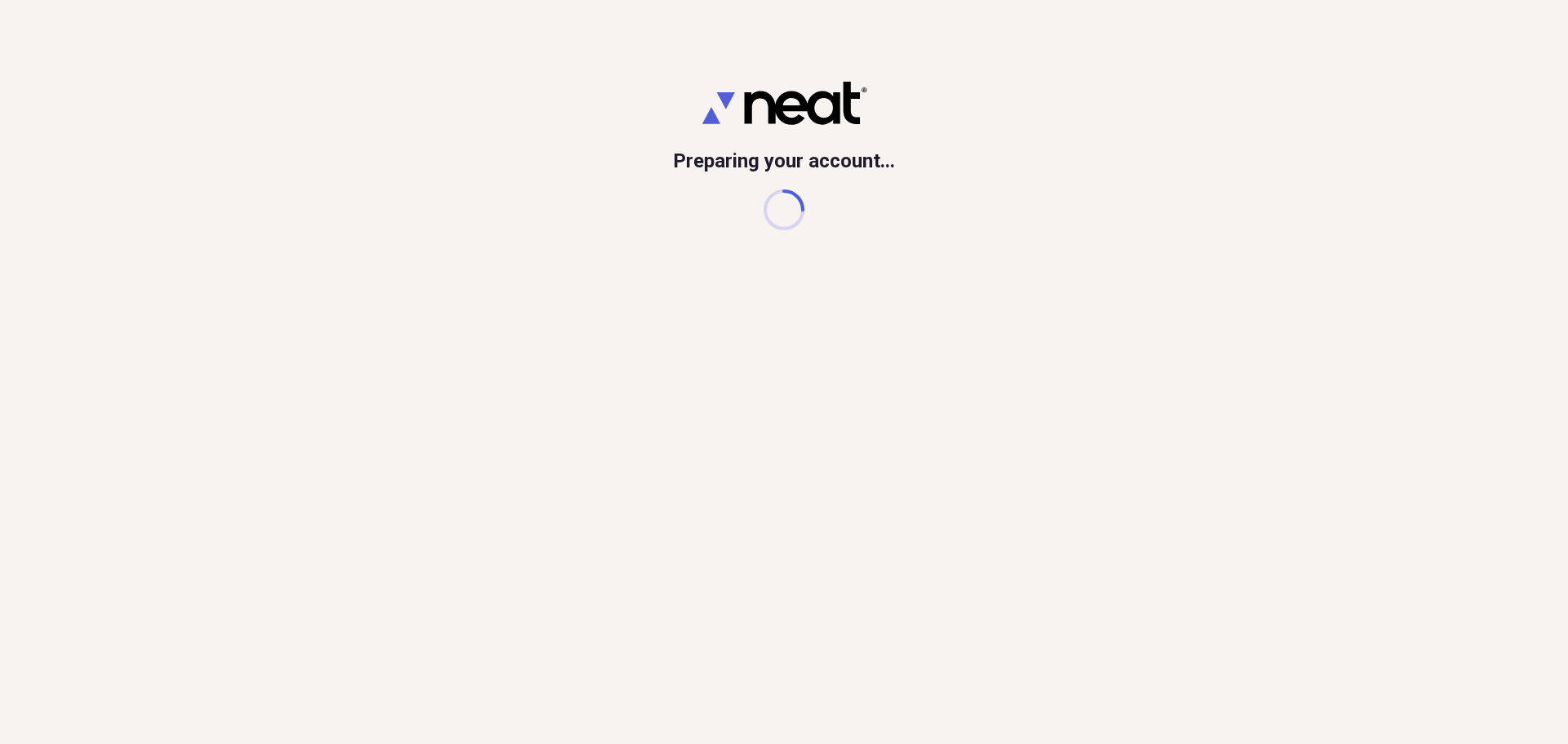 scroll, scrollTop: 0, scrollLeft: 0, axis: both 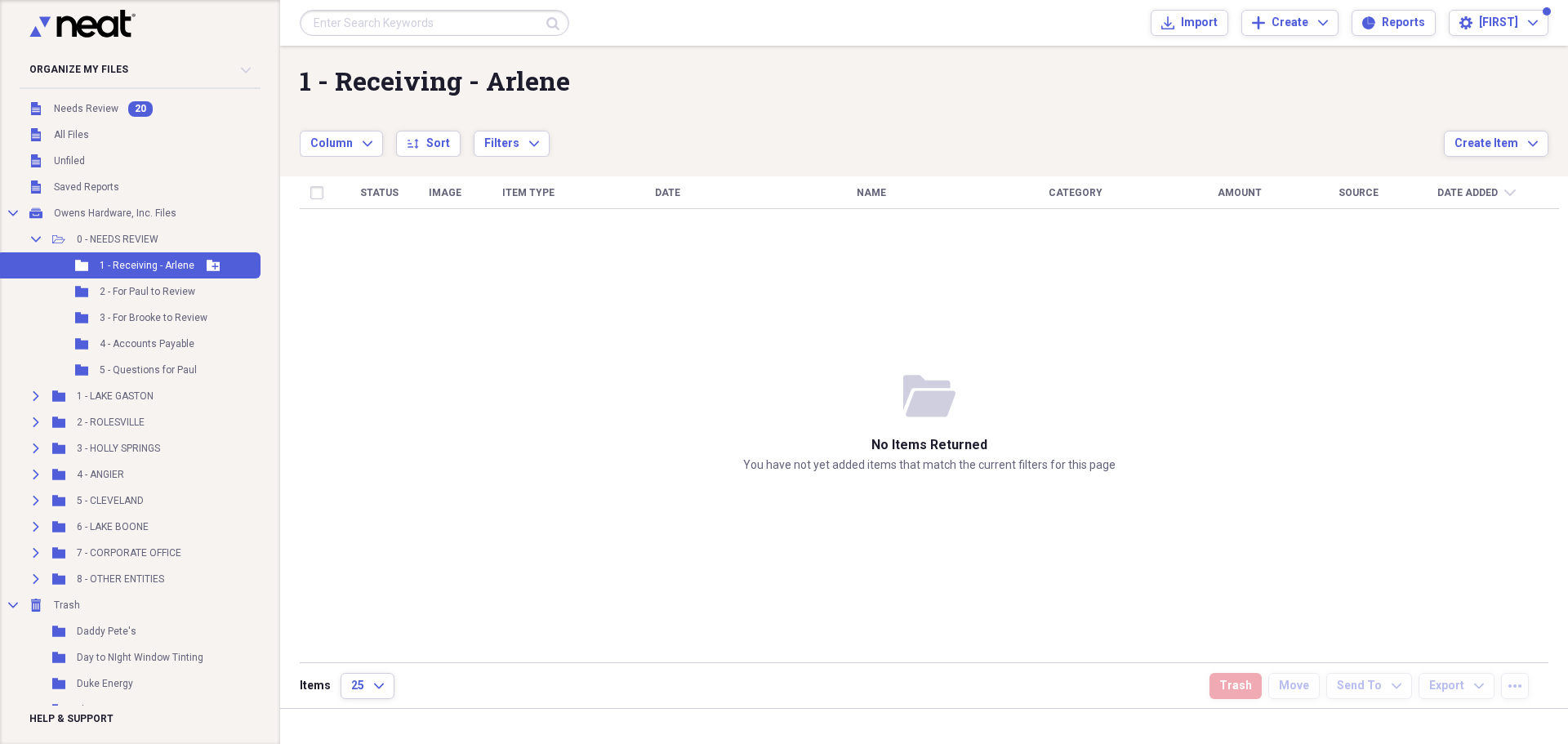 click on "1 - Receiving - Arlene" at bounding box center (147, 265) 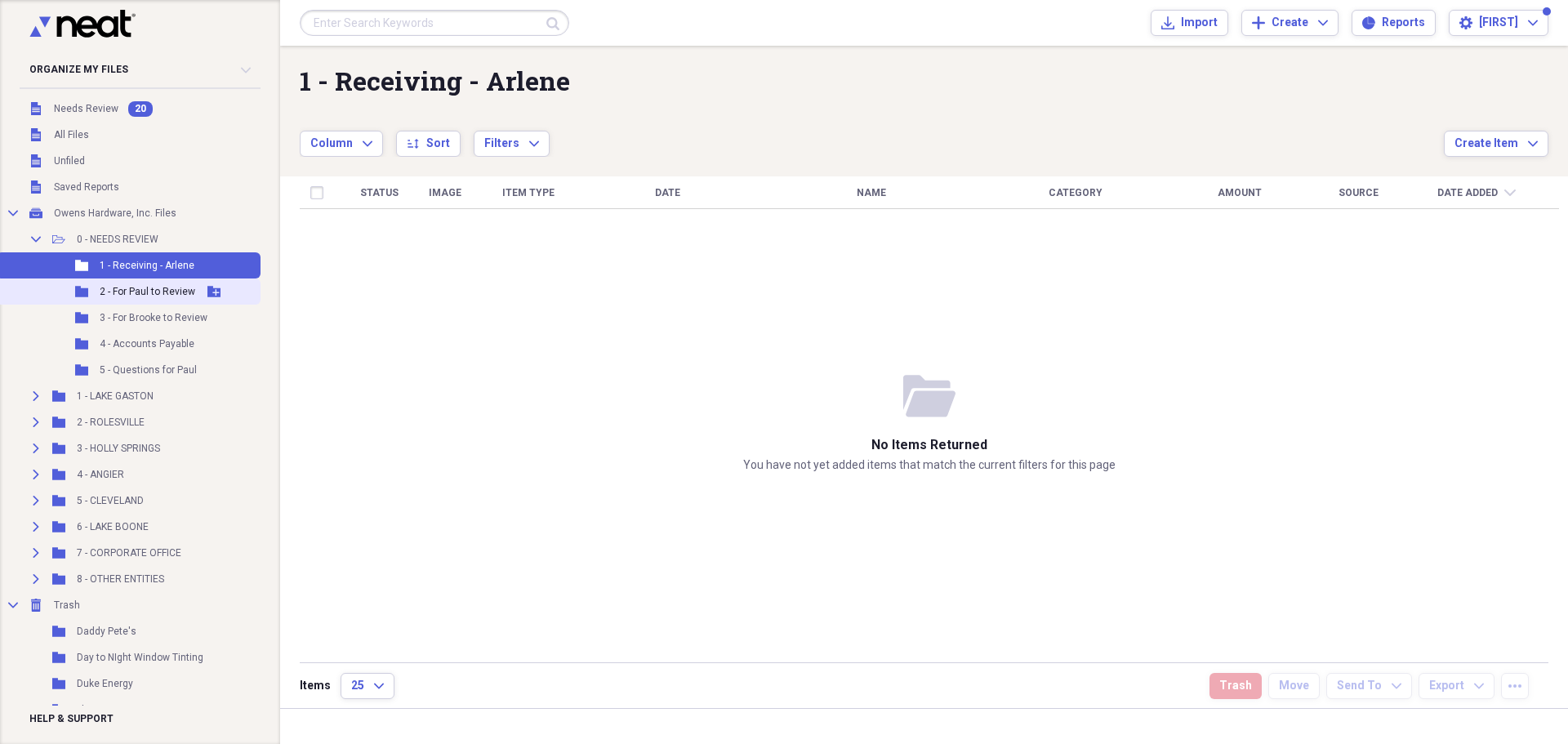 click on "2 - For Paul to Review" at bounding box center [147, 292] 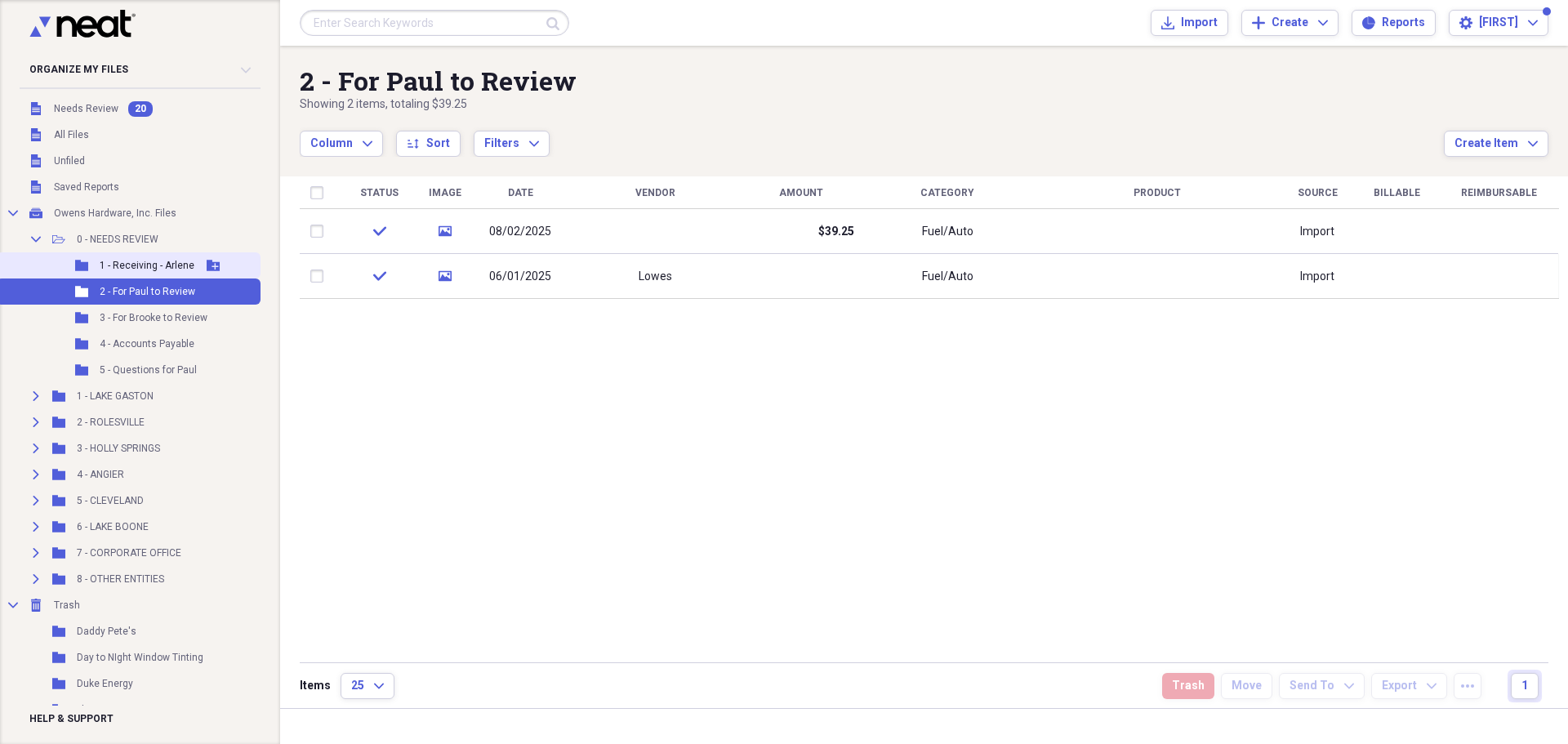 click on "1 - Receiving - Arlene" at bounding box center [147, 265] 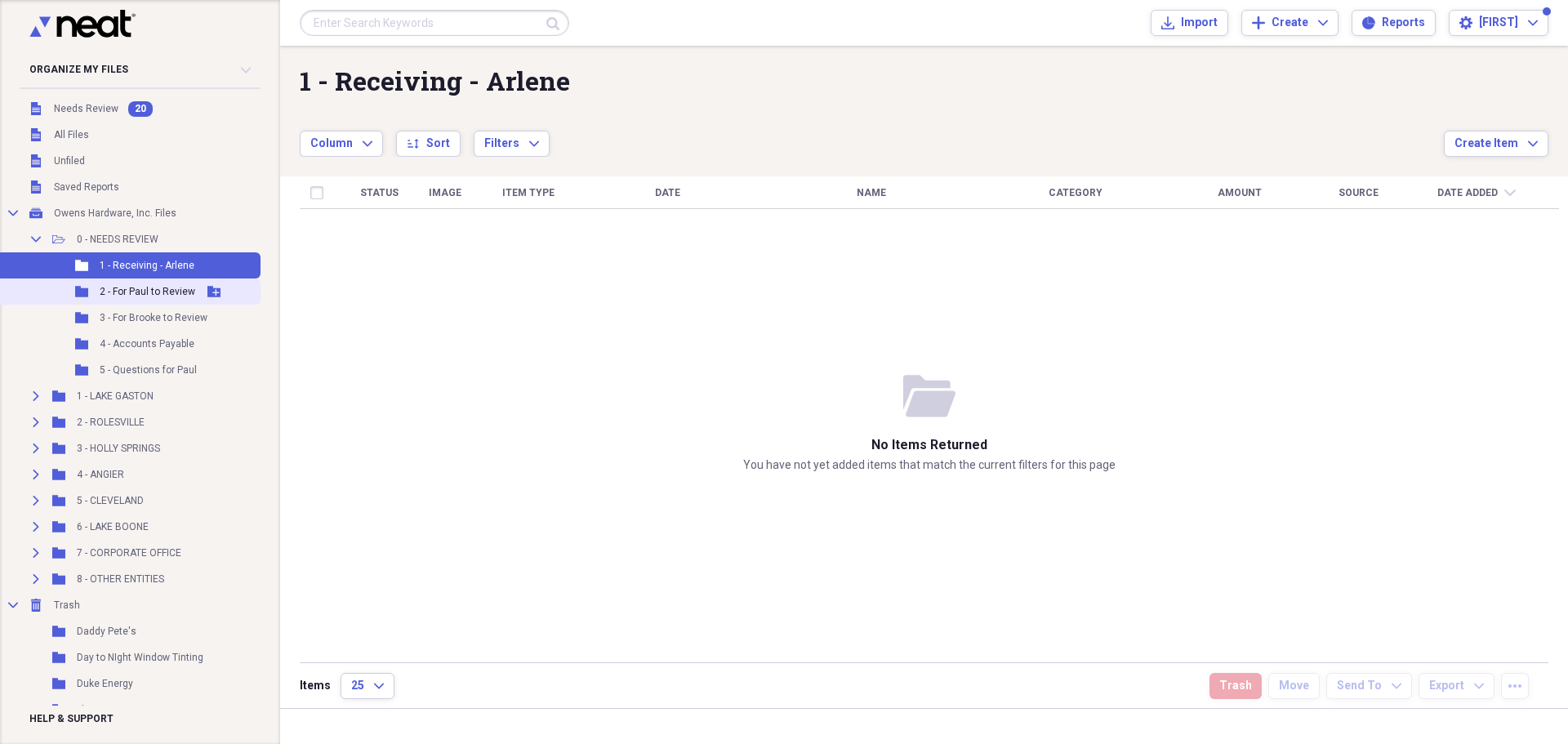 click on "Folder 2 - For Paul to Review Add Folder" at bounding box center [128, 292] 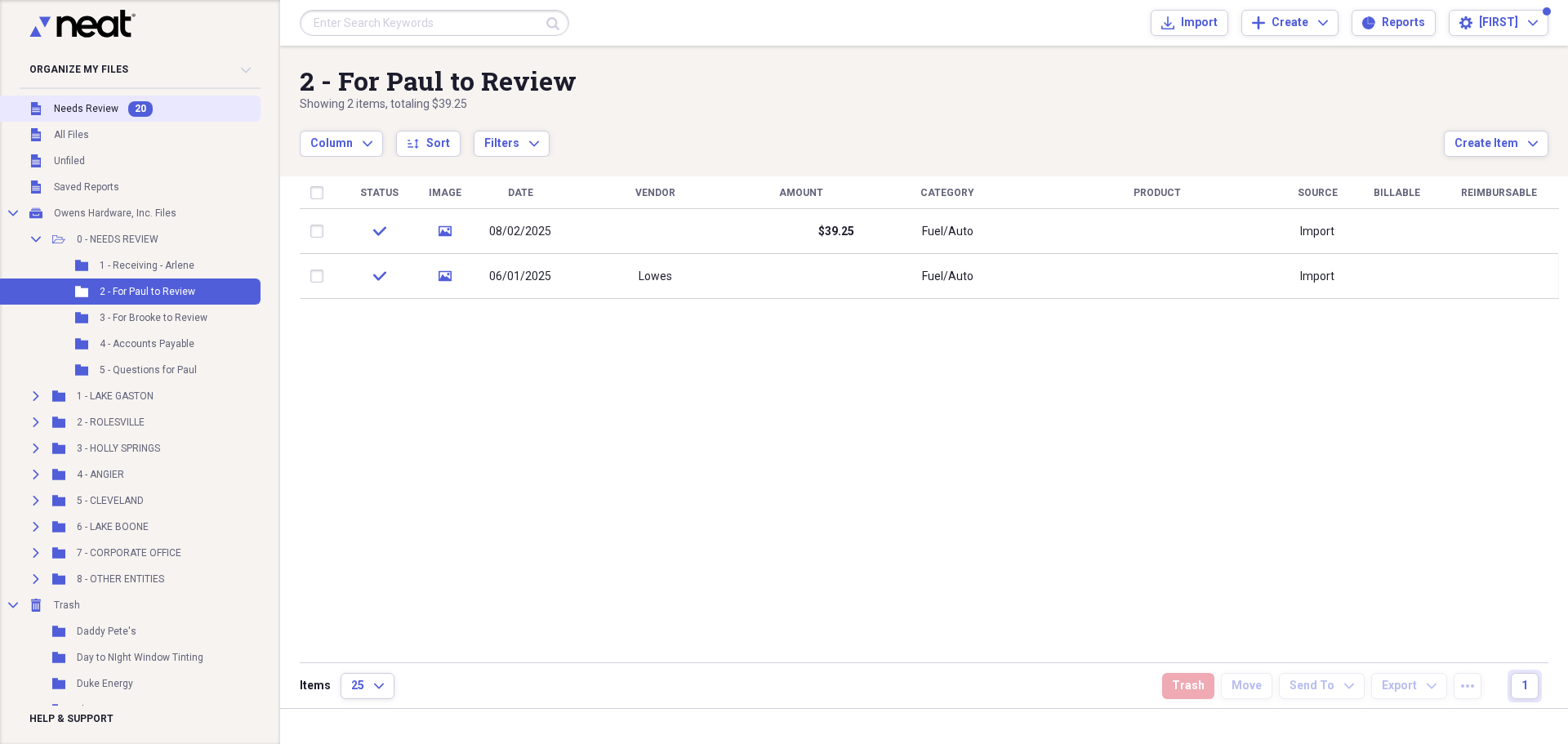 click on "Needs Review" at bounding box center [86, 109] 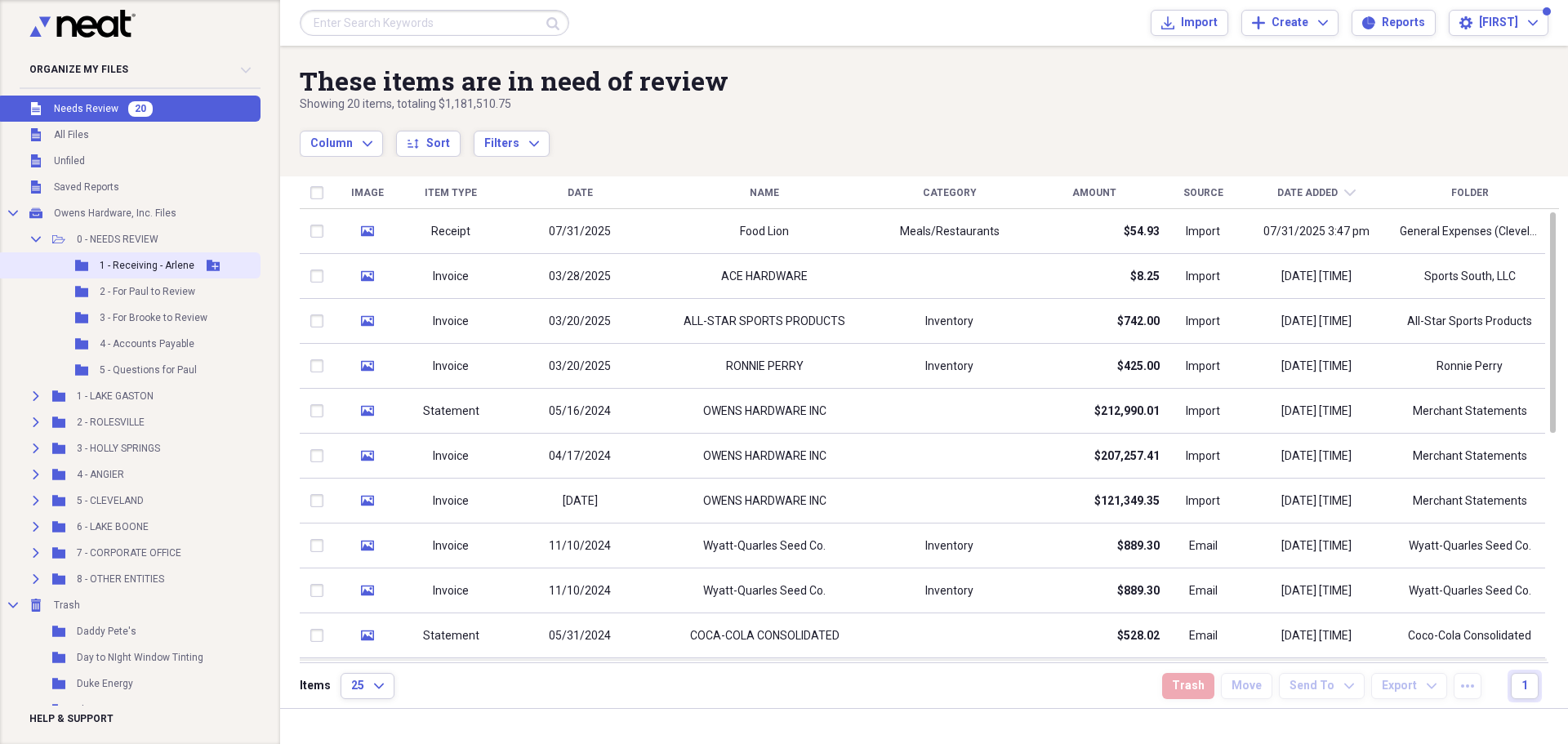 click on "1 - Receiving - Arlene" at bounding box center [147, 265] 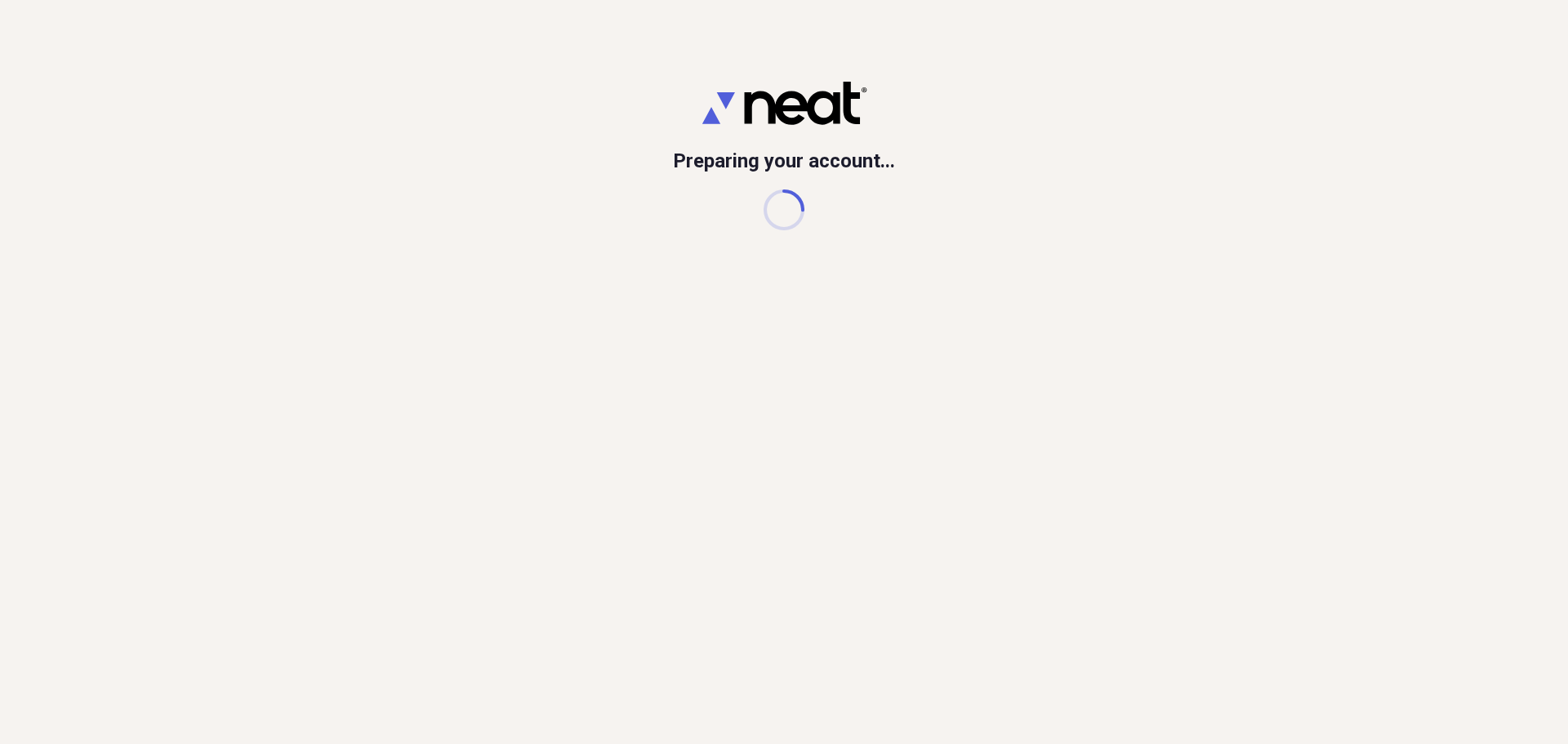 scroll, scrollTop: 0, scrollLeft: 0, axis: both 